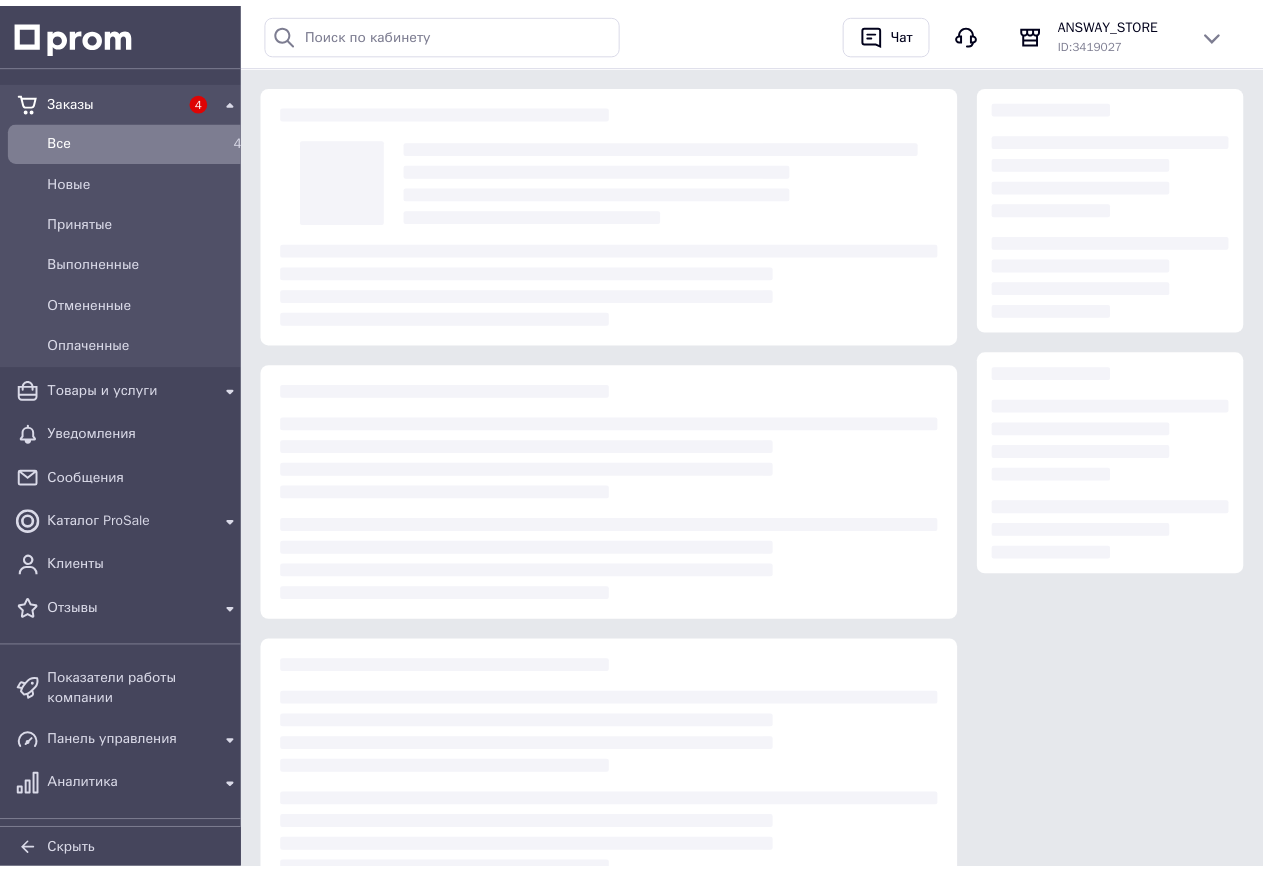 scroll, scrollTop: 0, scrollLeft: 0, axis: both 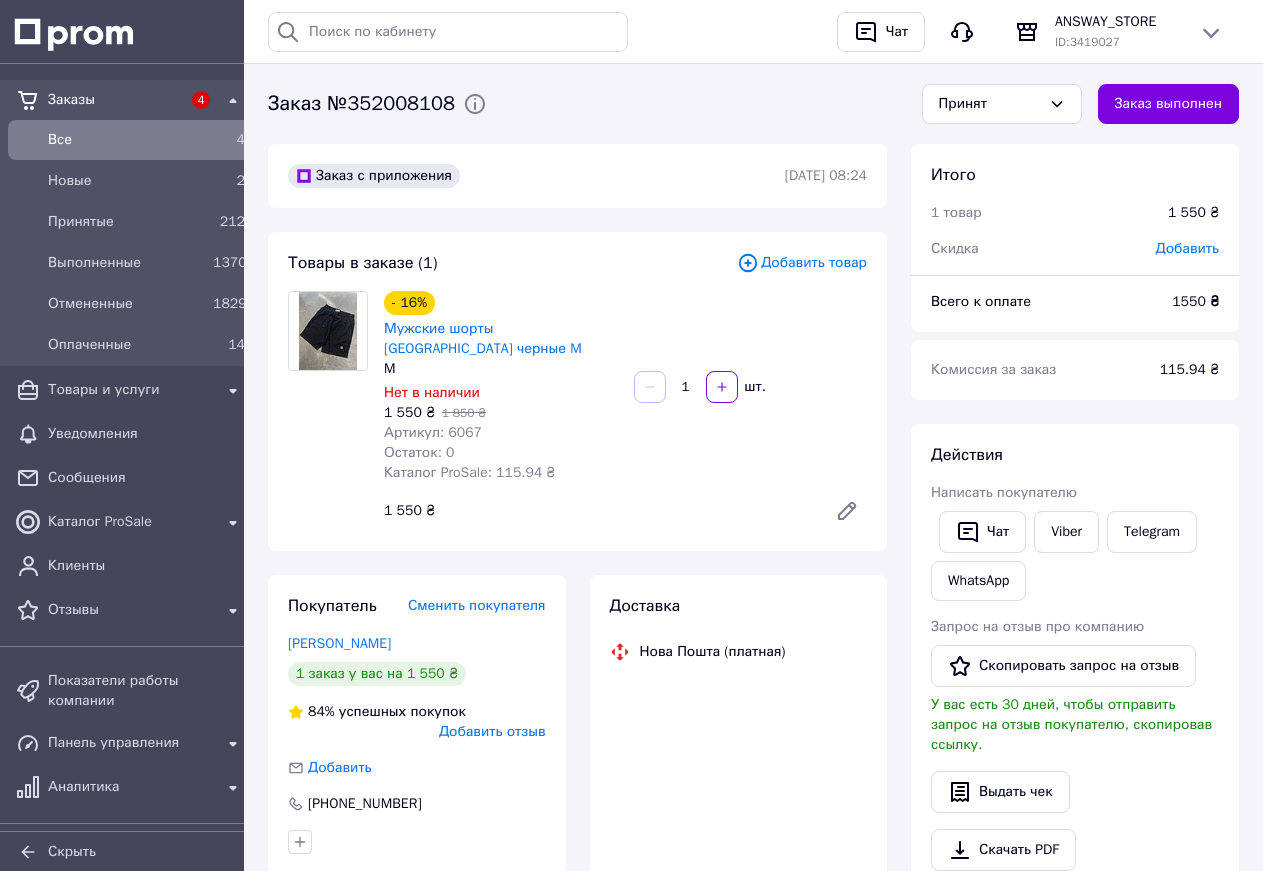 click on "Все" at bounding box center [126, 140] 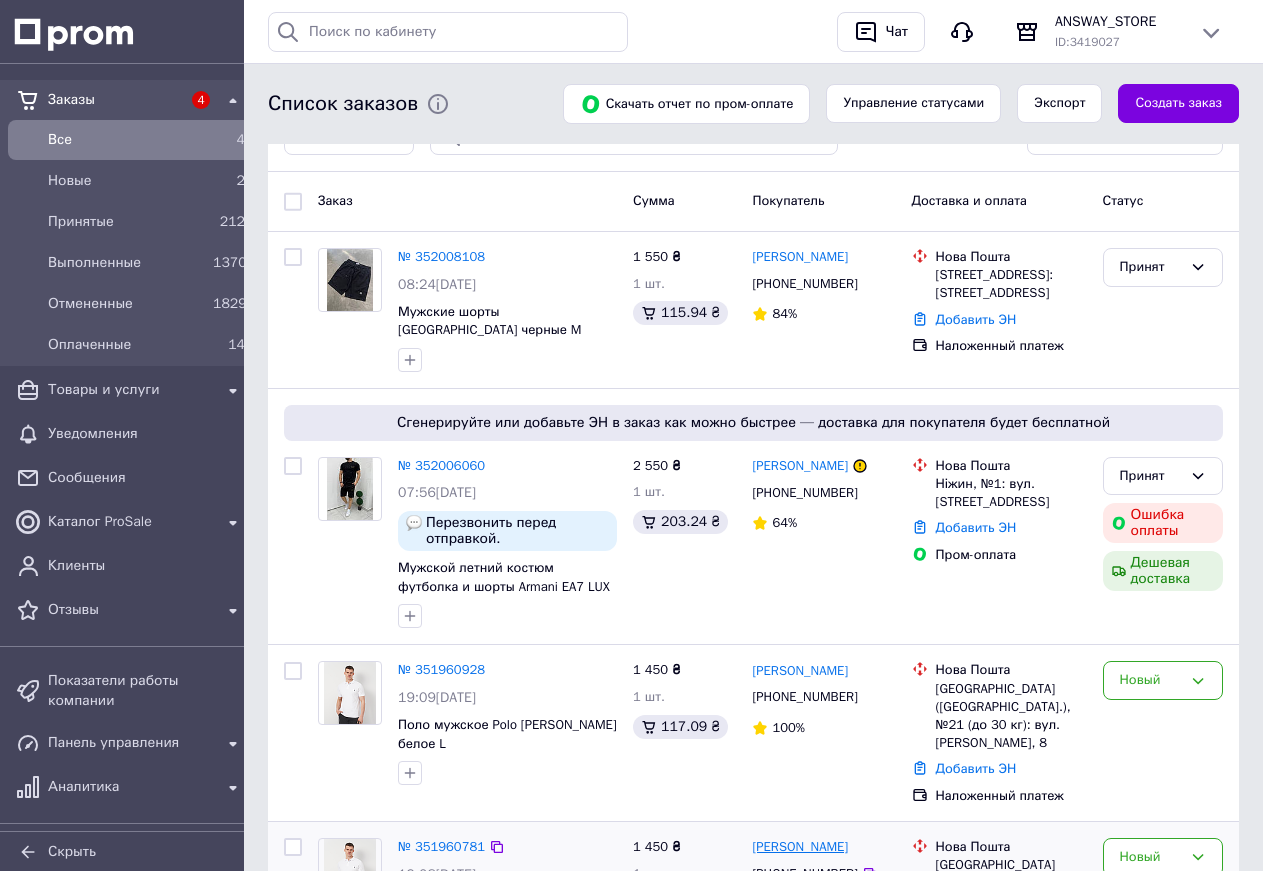 scroll, scrollTop: 0, scrollLeft: 0, axis: both 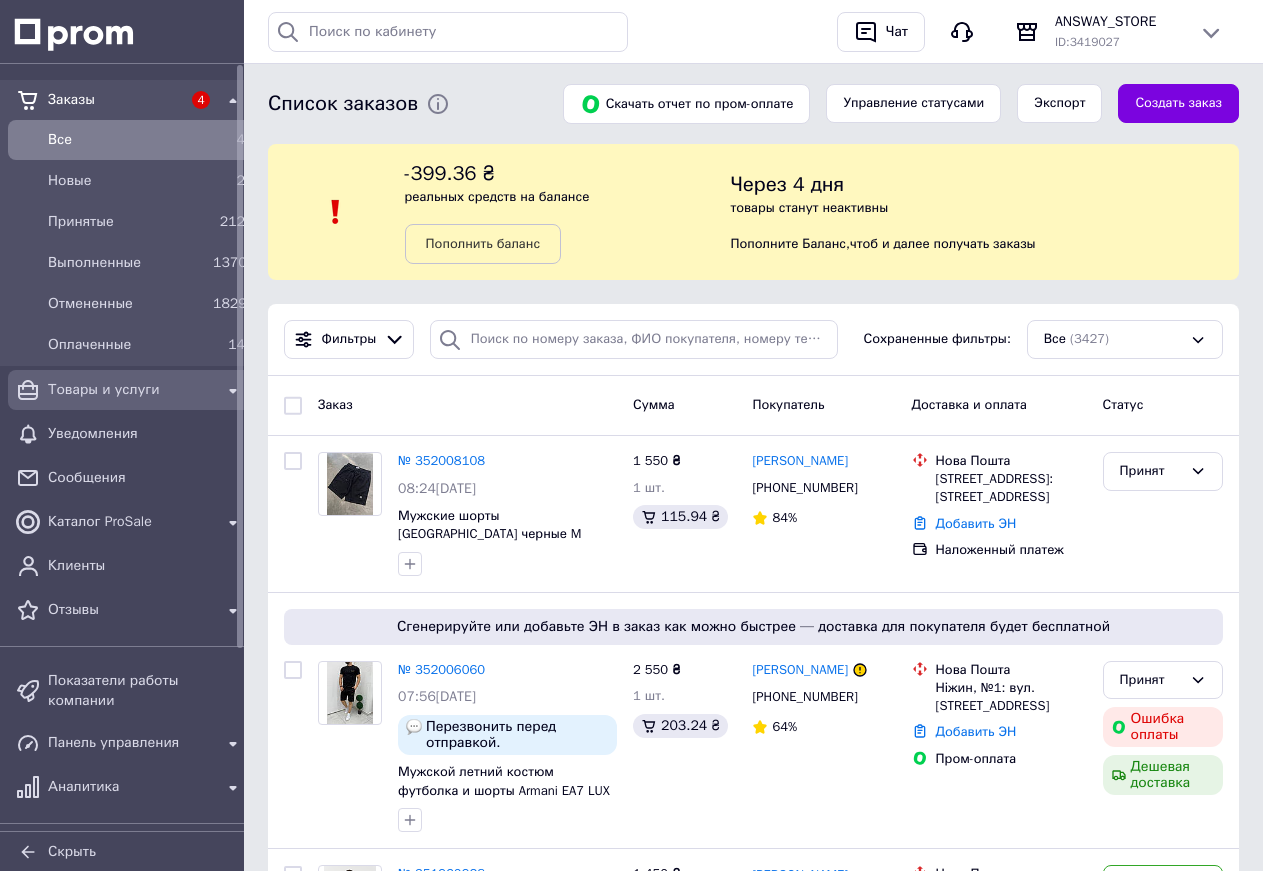 click on "Товары и услуги" at bounding box center [130, 390] 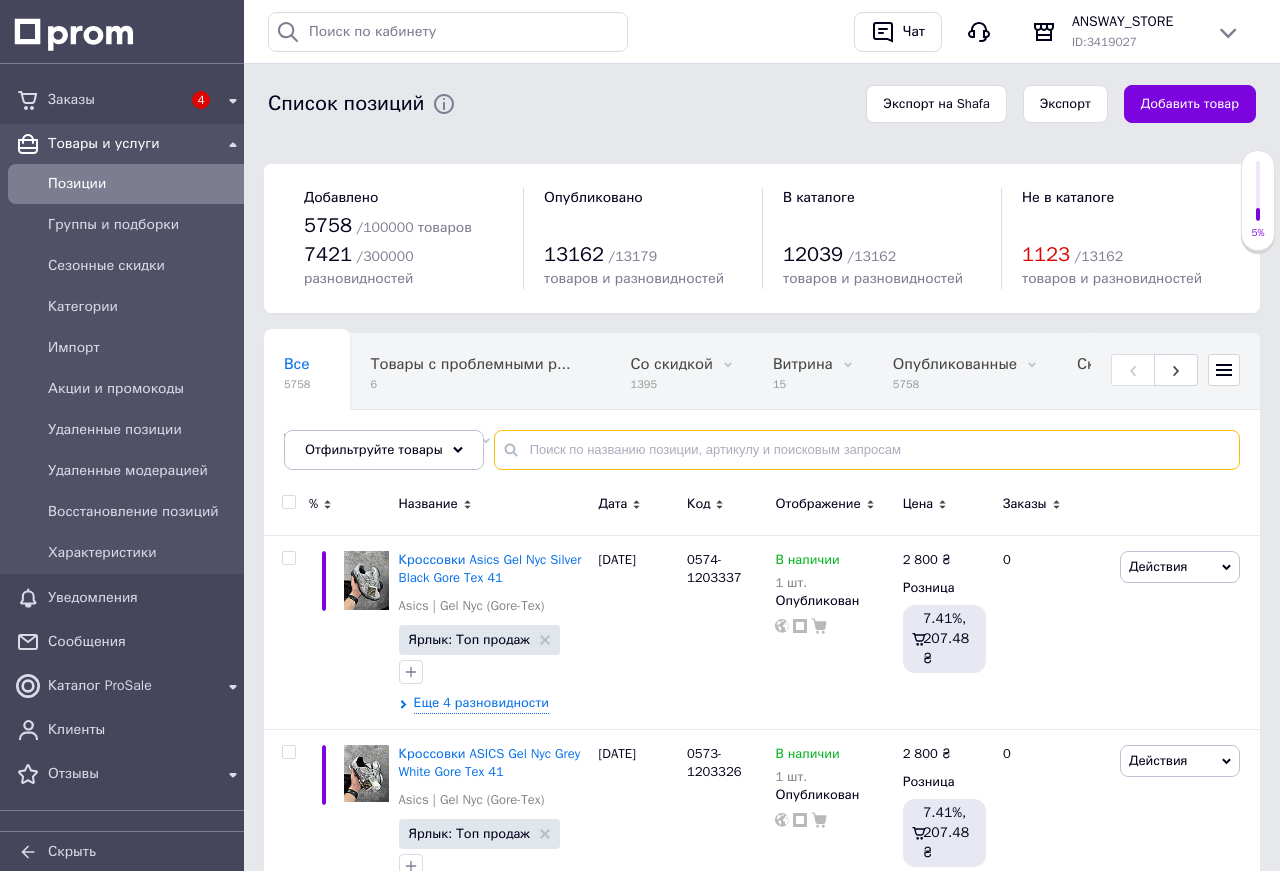click at bounding box center (867, 450) 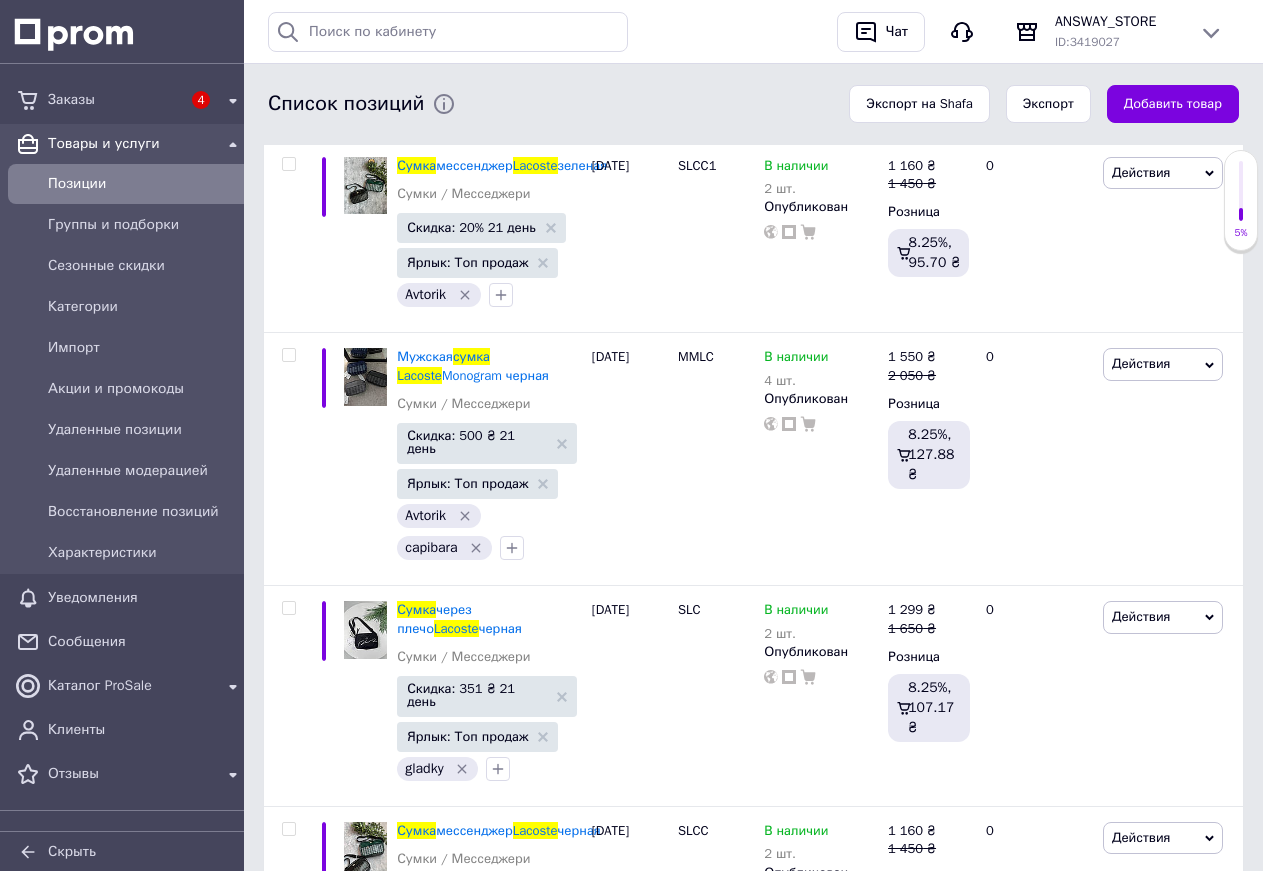 scroll, scrollTop: 802, scrollLeft: 0, axis: vertical 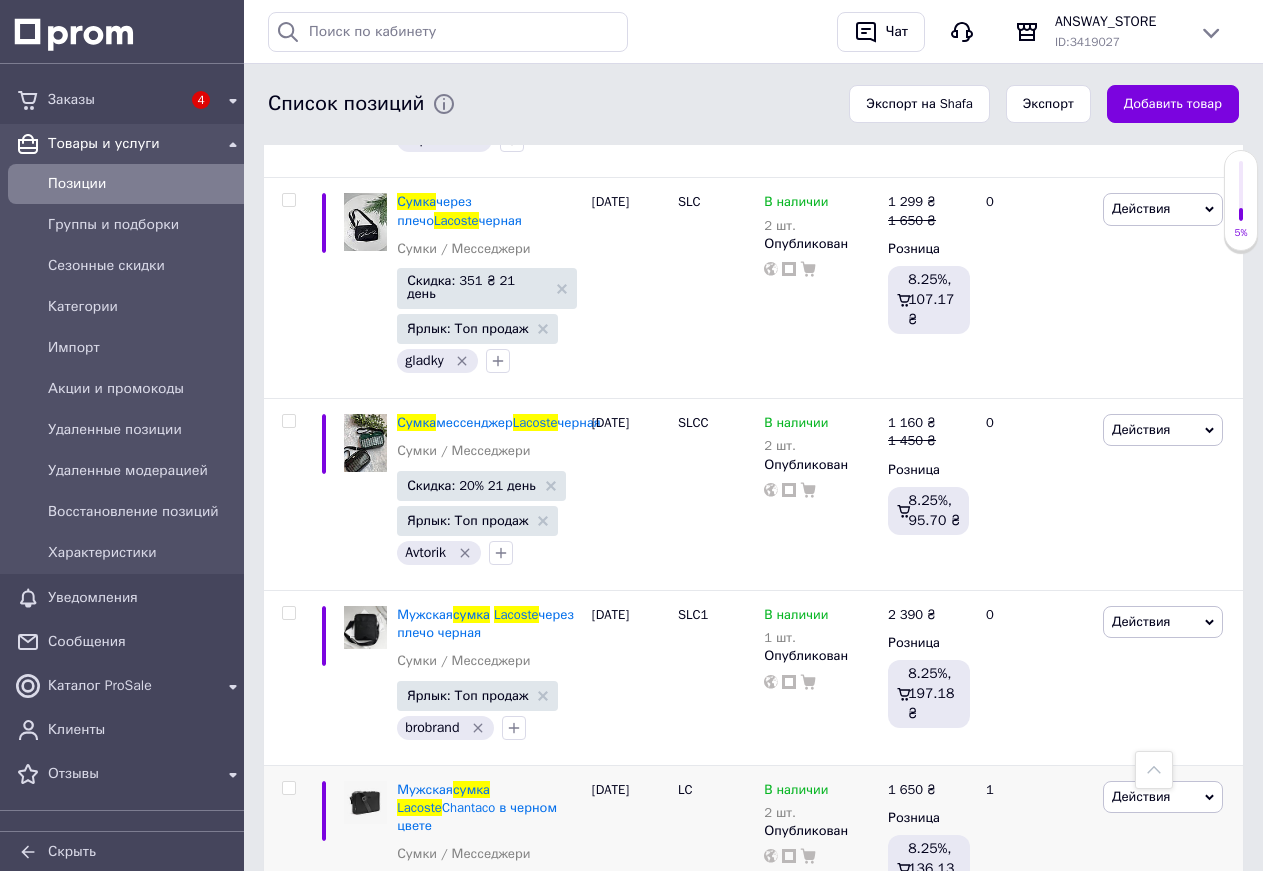 type on "сумка lacoste" 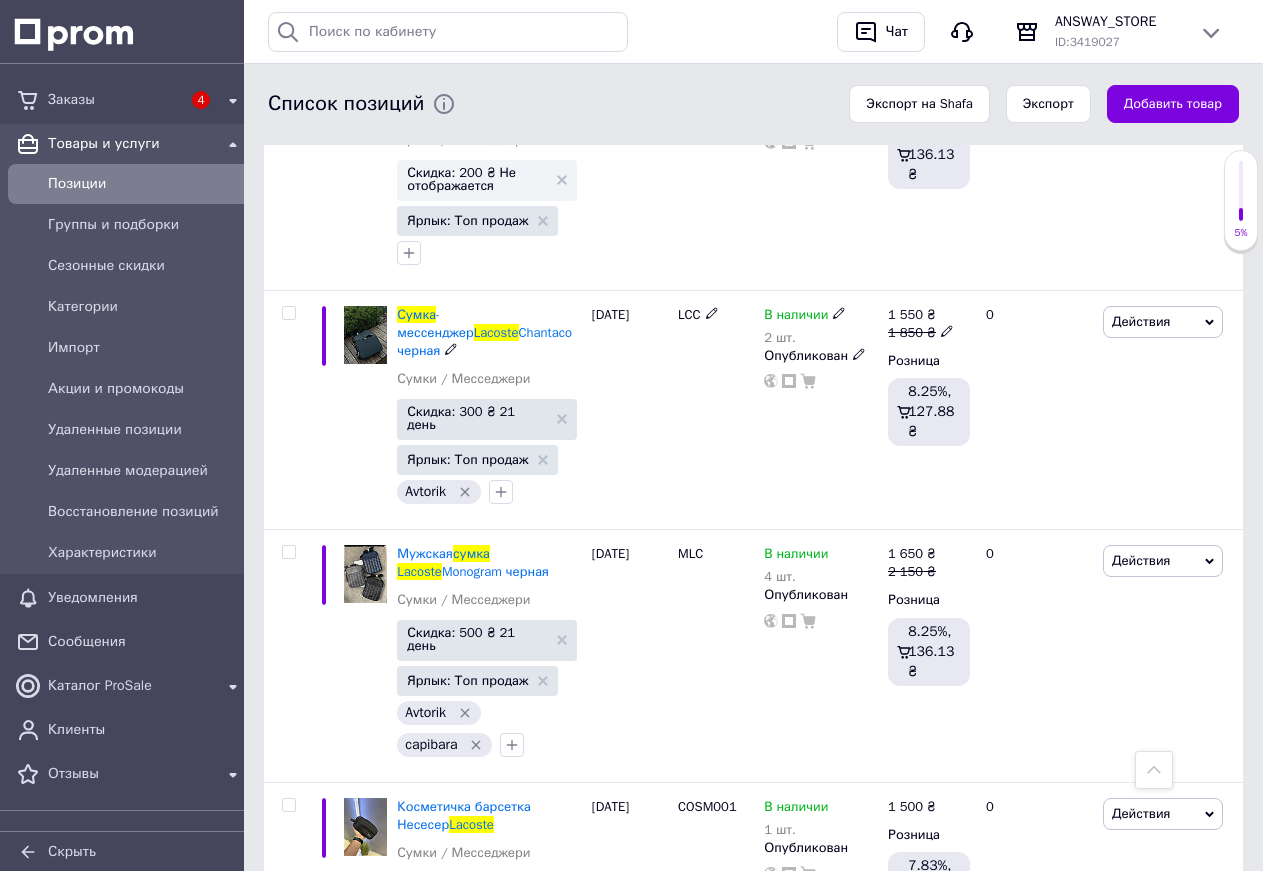 scroll, scrollTop: 1618, scrollLeft: 0, axis: vertical 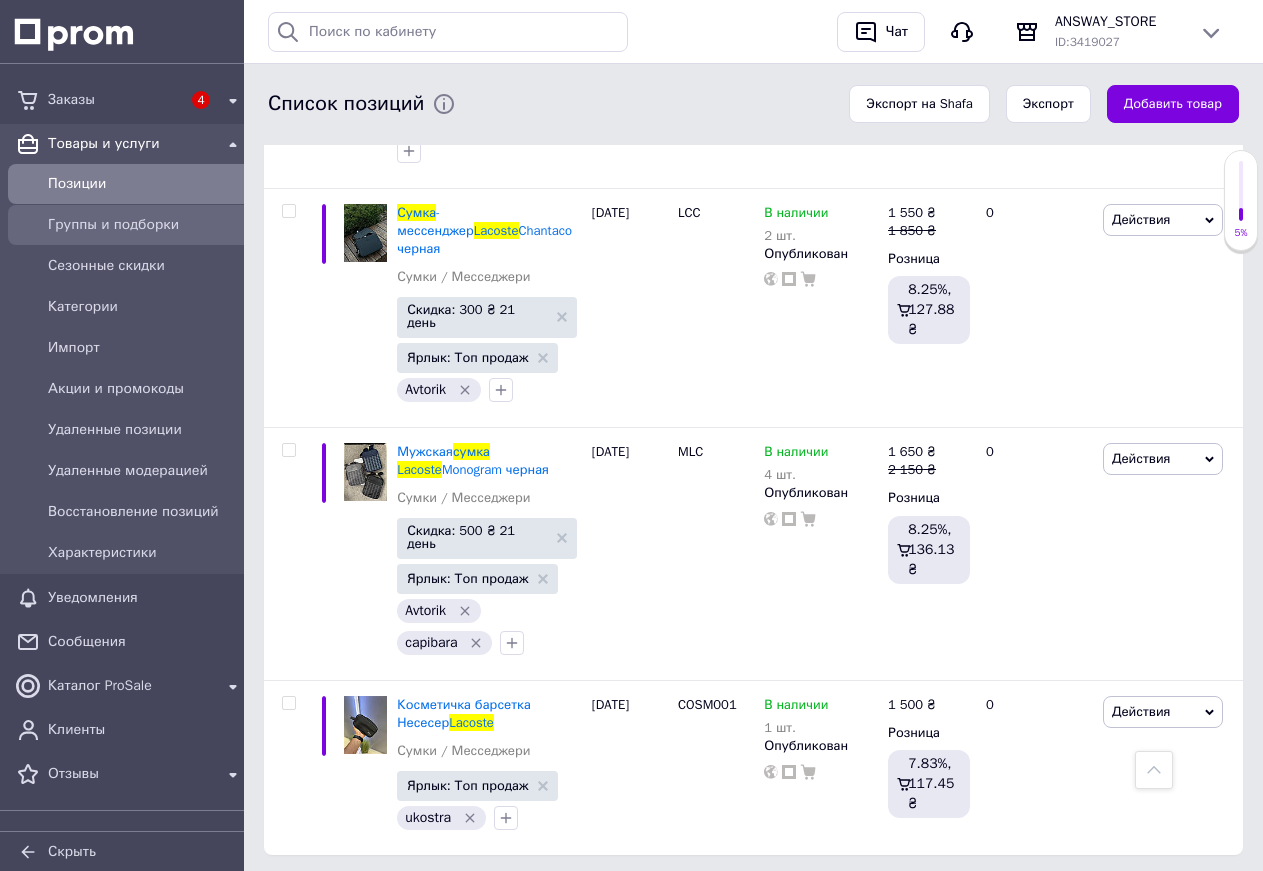 click on "Группы и подборки" at bounding box center (130, 225) 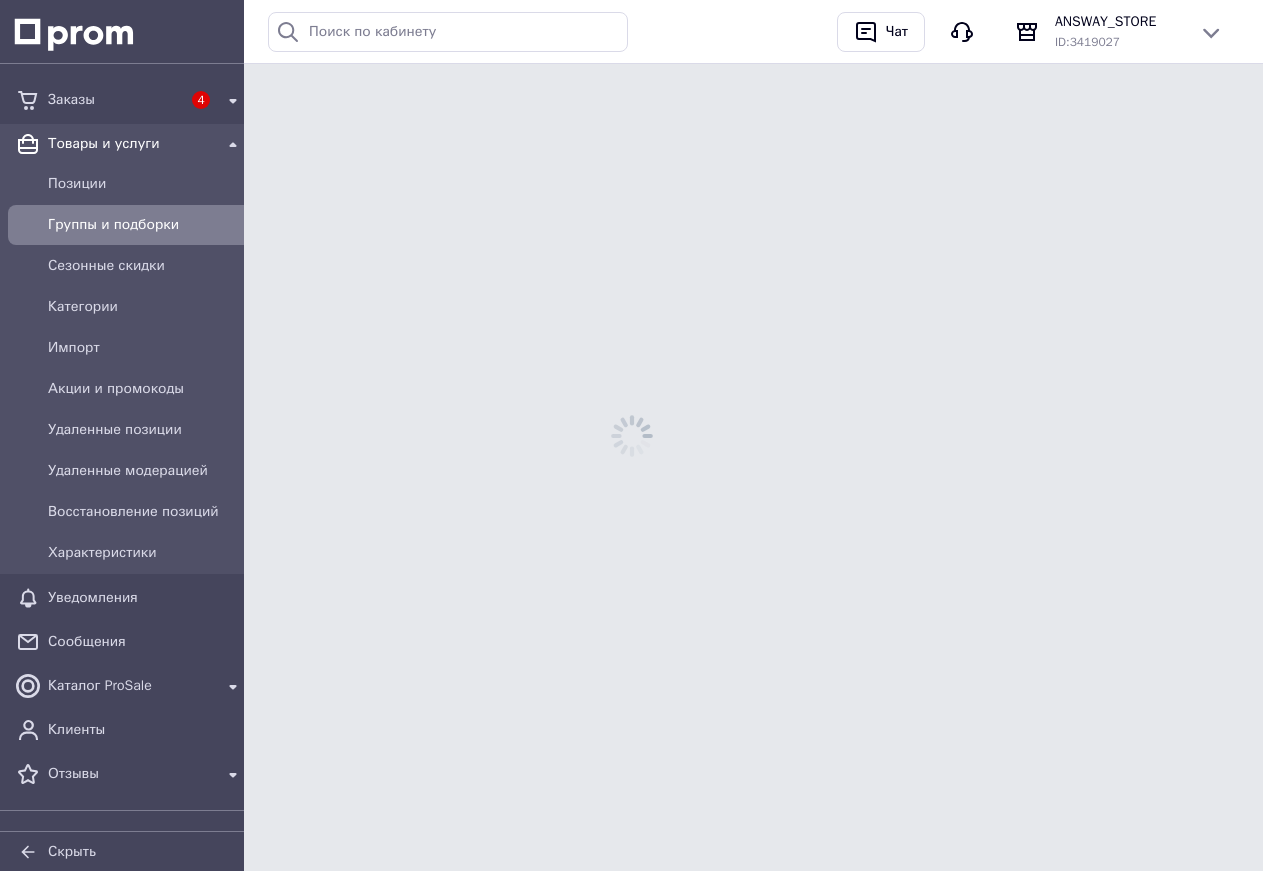 scroll, scrollTop: 0, scrollLeft: 0, axis: both 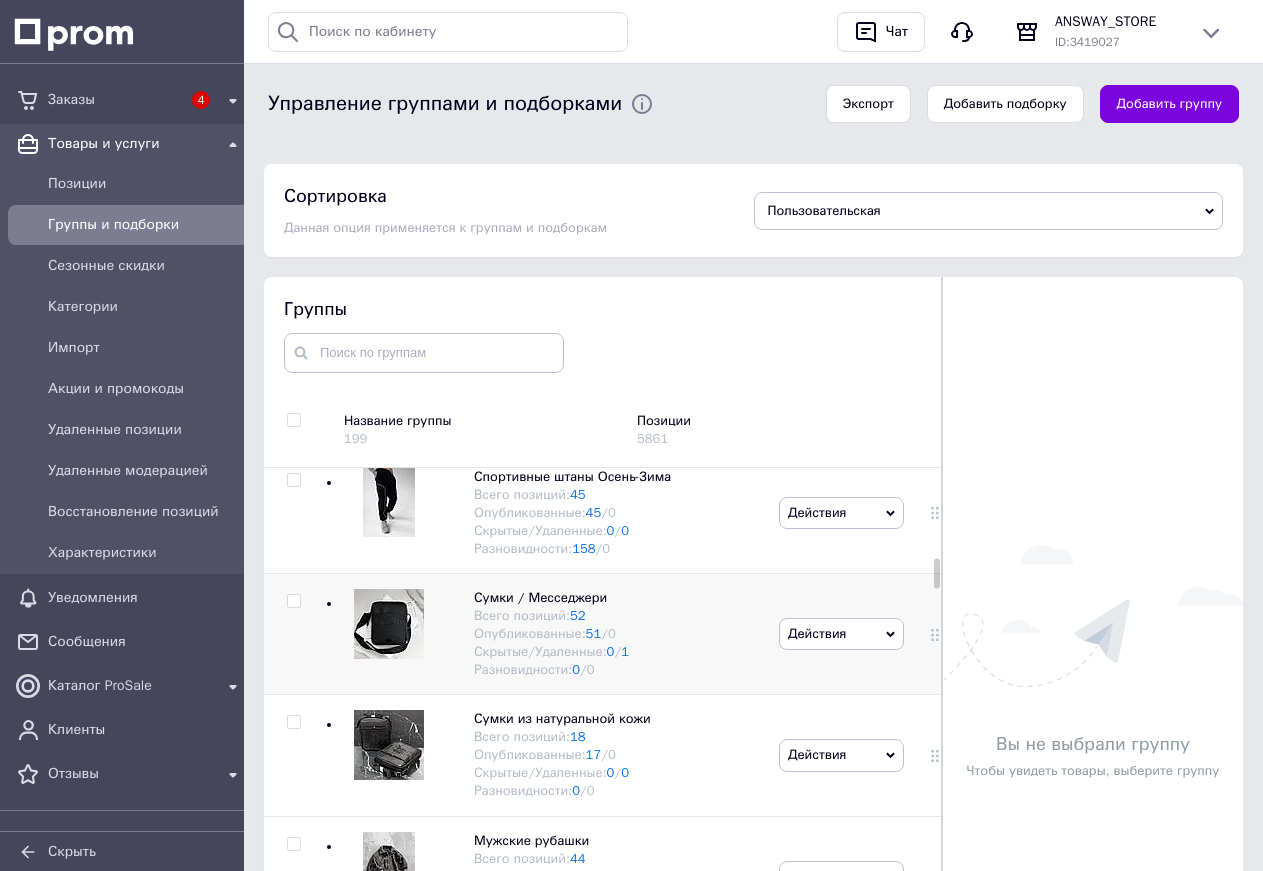 click on "Действия" at bounding box center [841, 634] 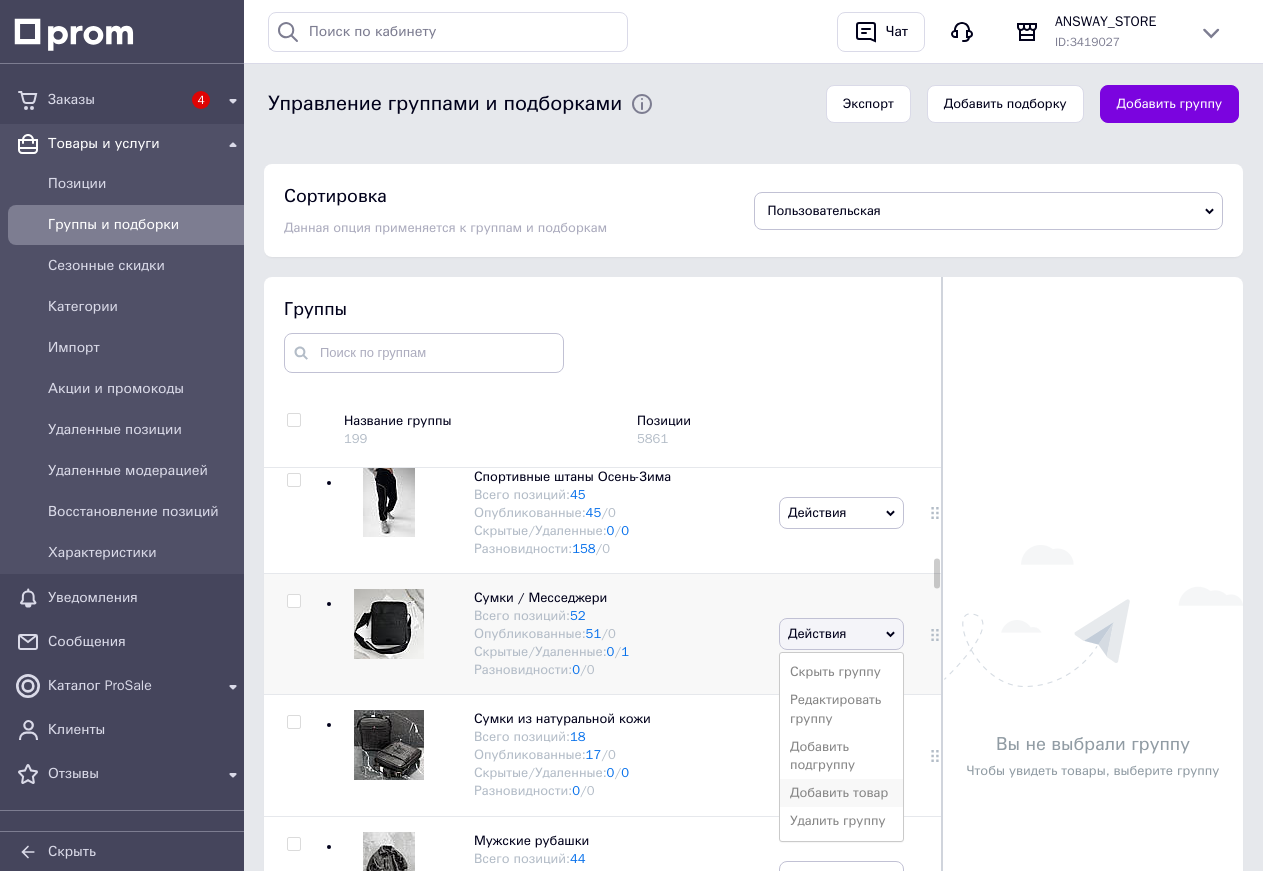 click on "Добавить товар" at bounding box center (841, 793) 